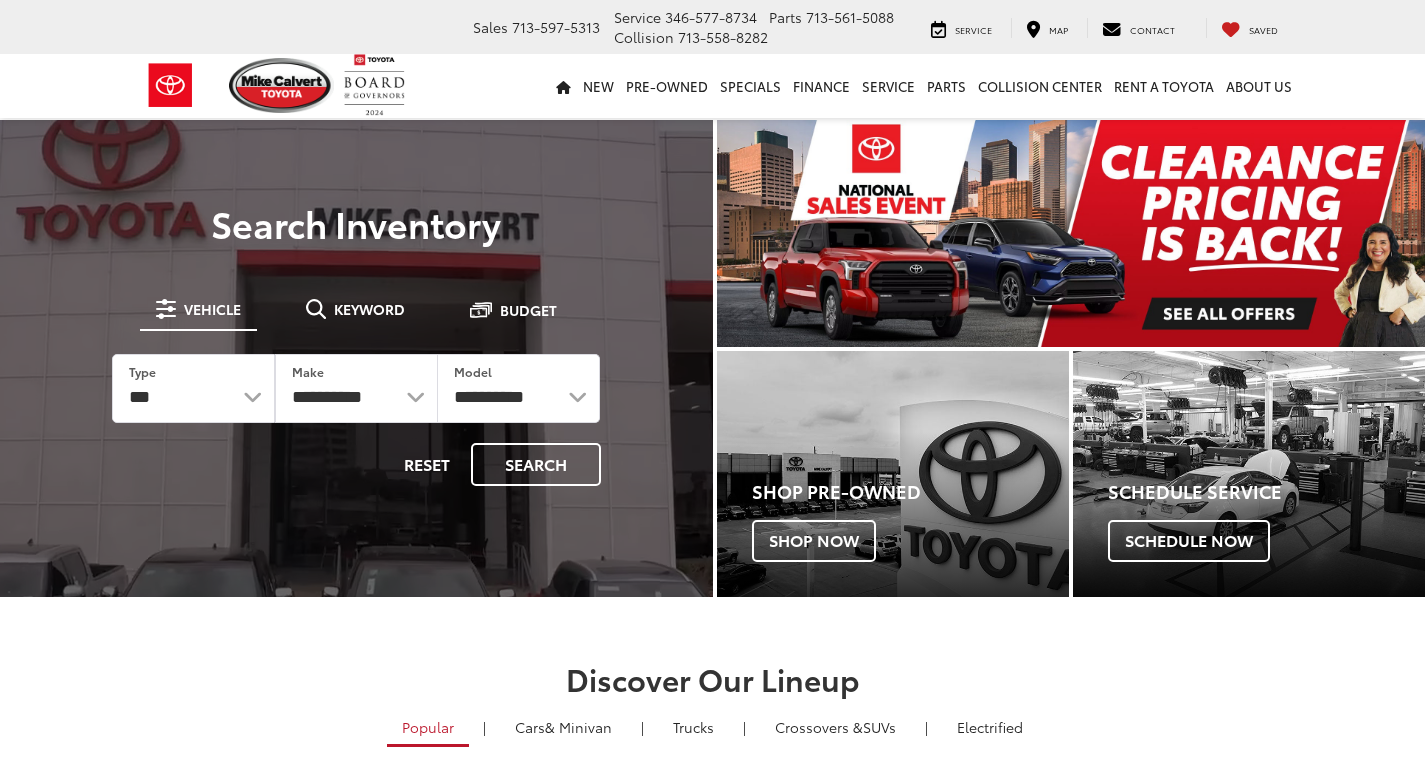 scroll, scrollTop: 278, scrollLeft: 0, axis: vertical 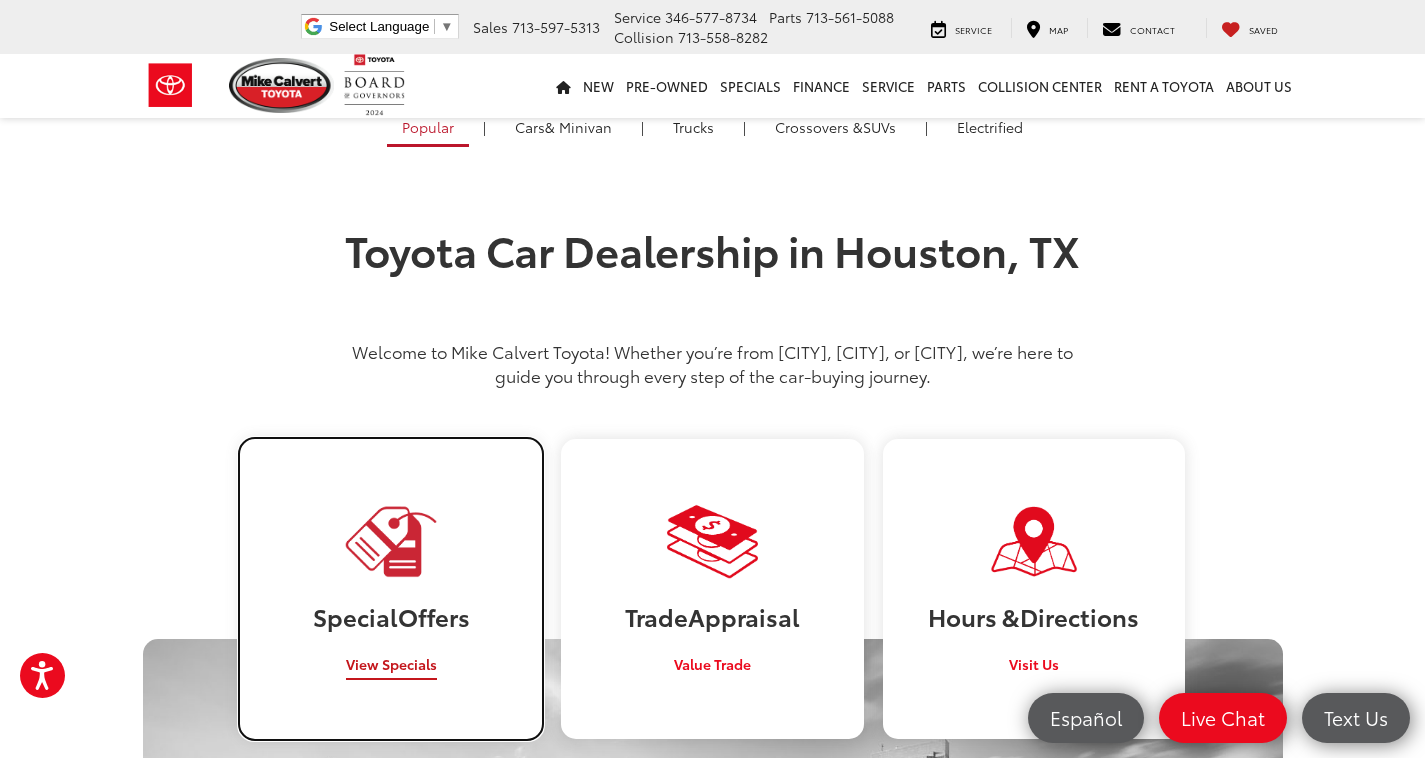 click at bounding box center [391, 542] 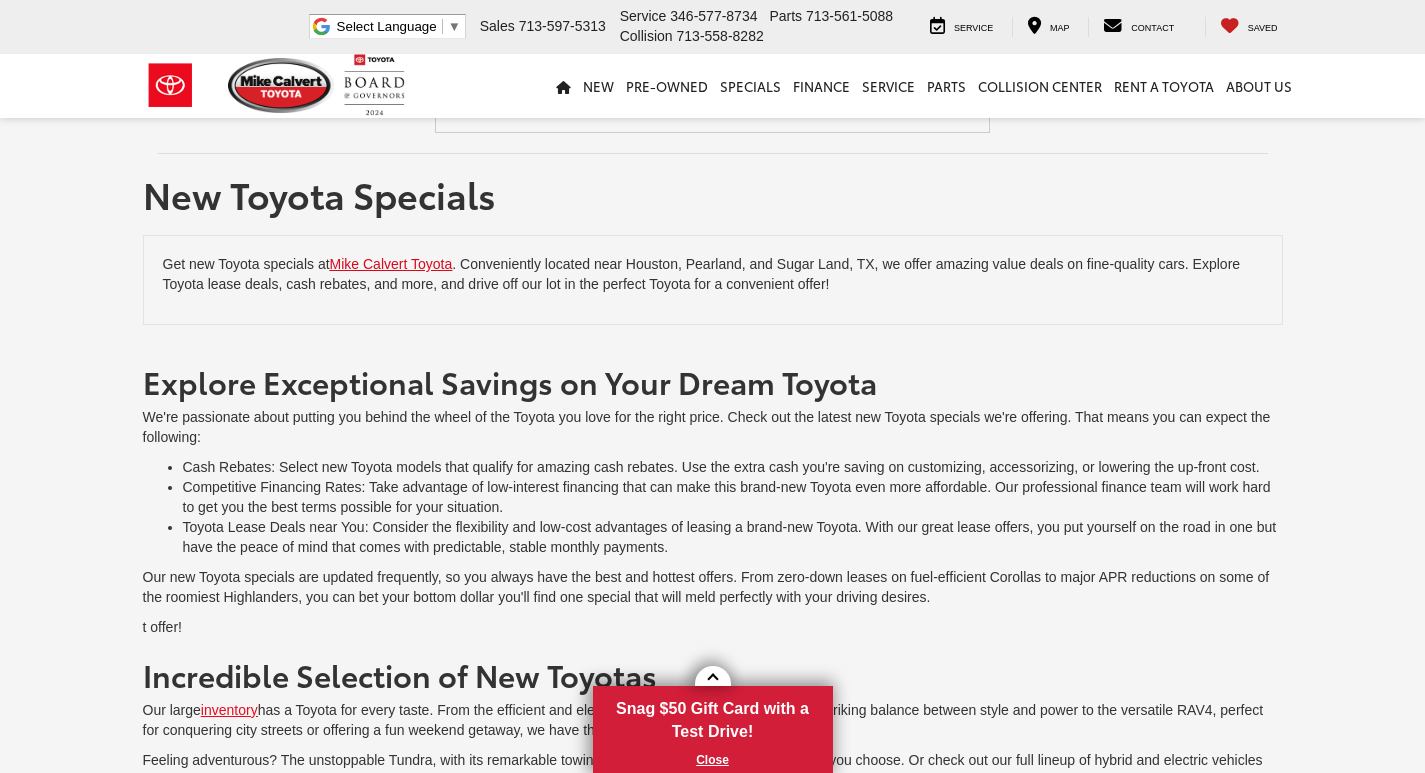 scroll, scrollTop: 700, scrollLeft: 0, axis: vertical 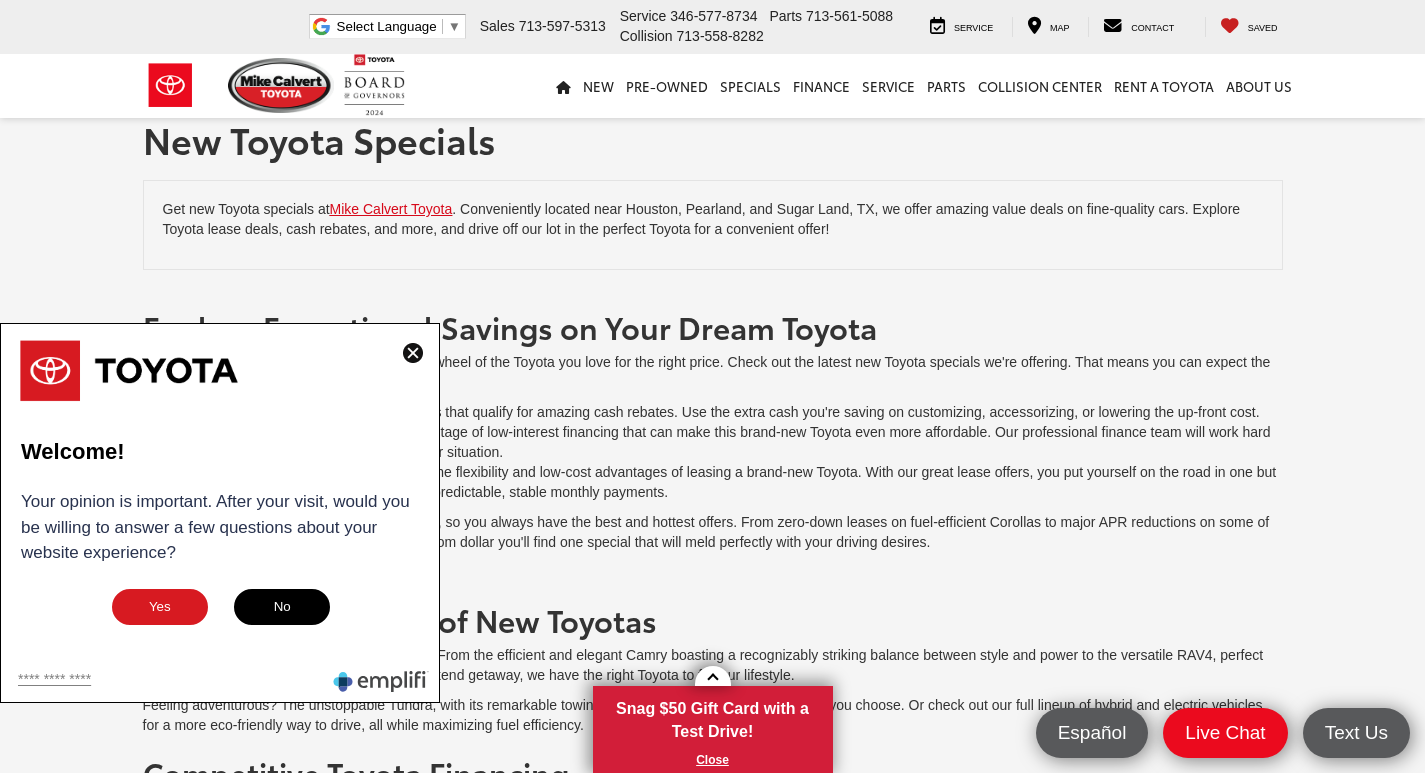 click at bounding box center (413, 353) 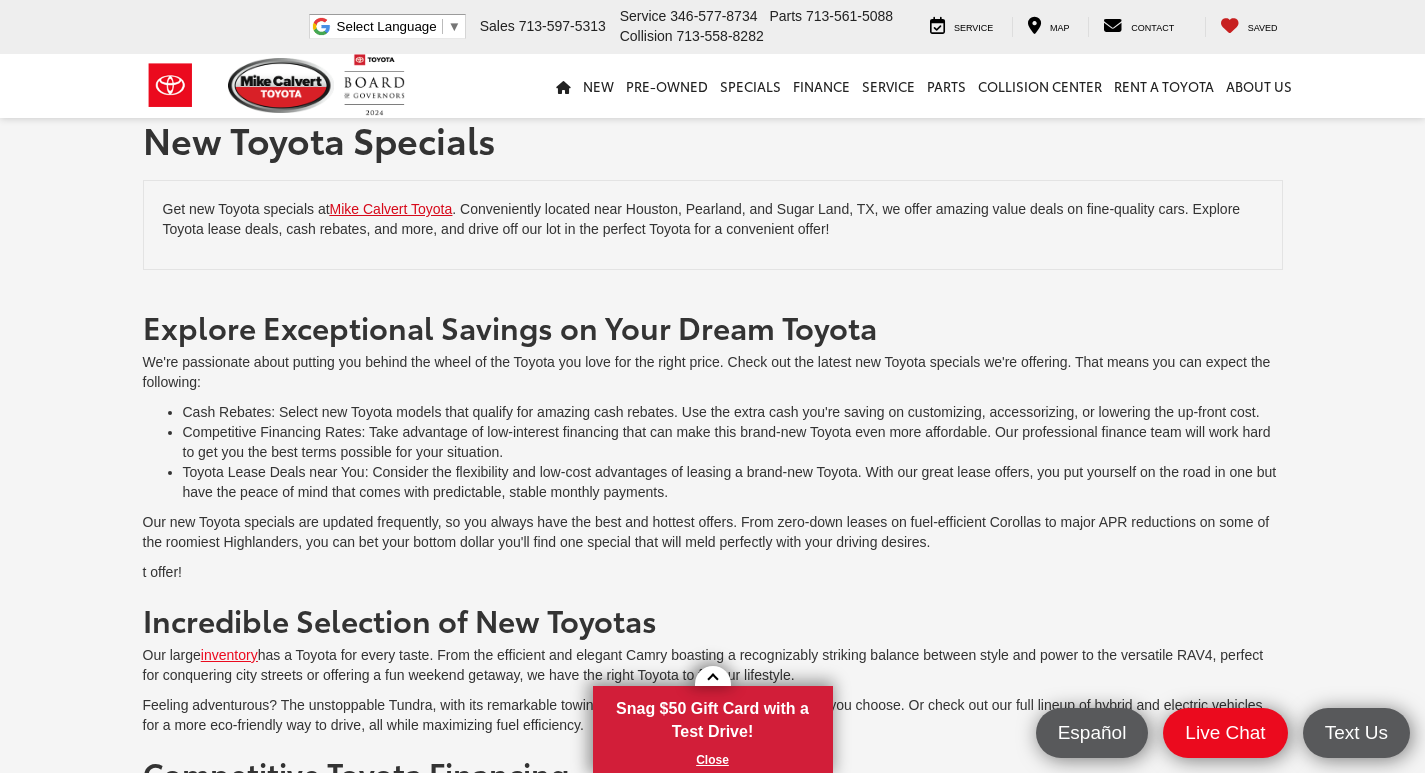 scroll, scrollTop: 0, scrollLeft: 0, axis: both 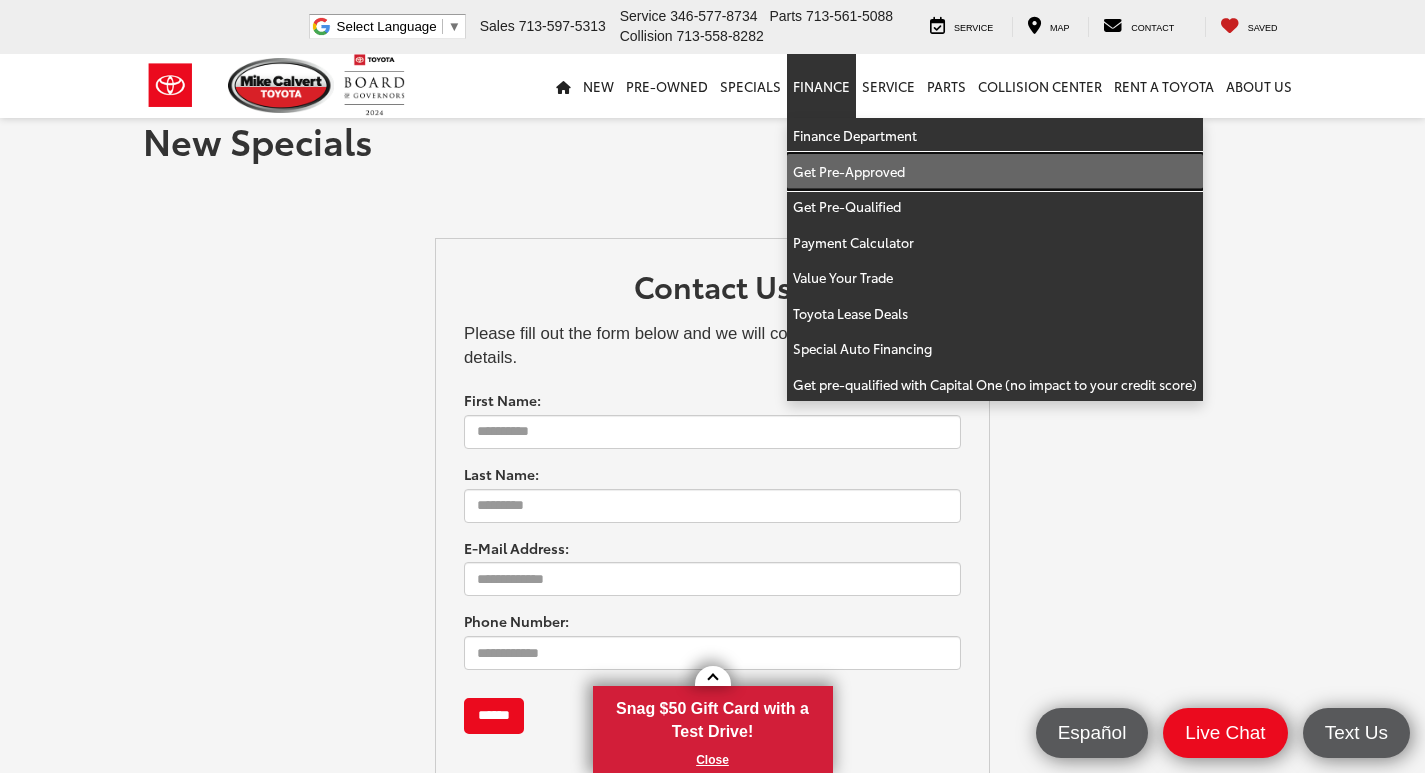 click on "Get Pre-Approved" at bounding box center [995, 172] 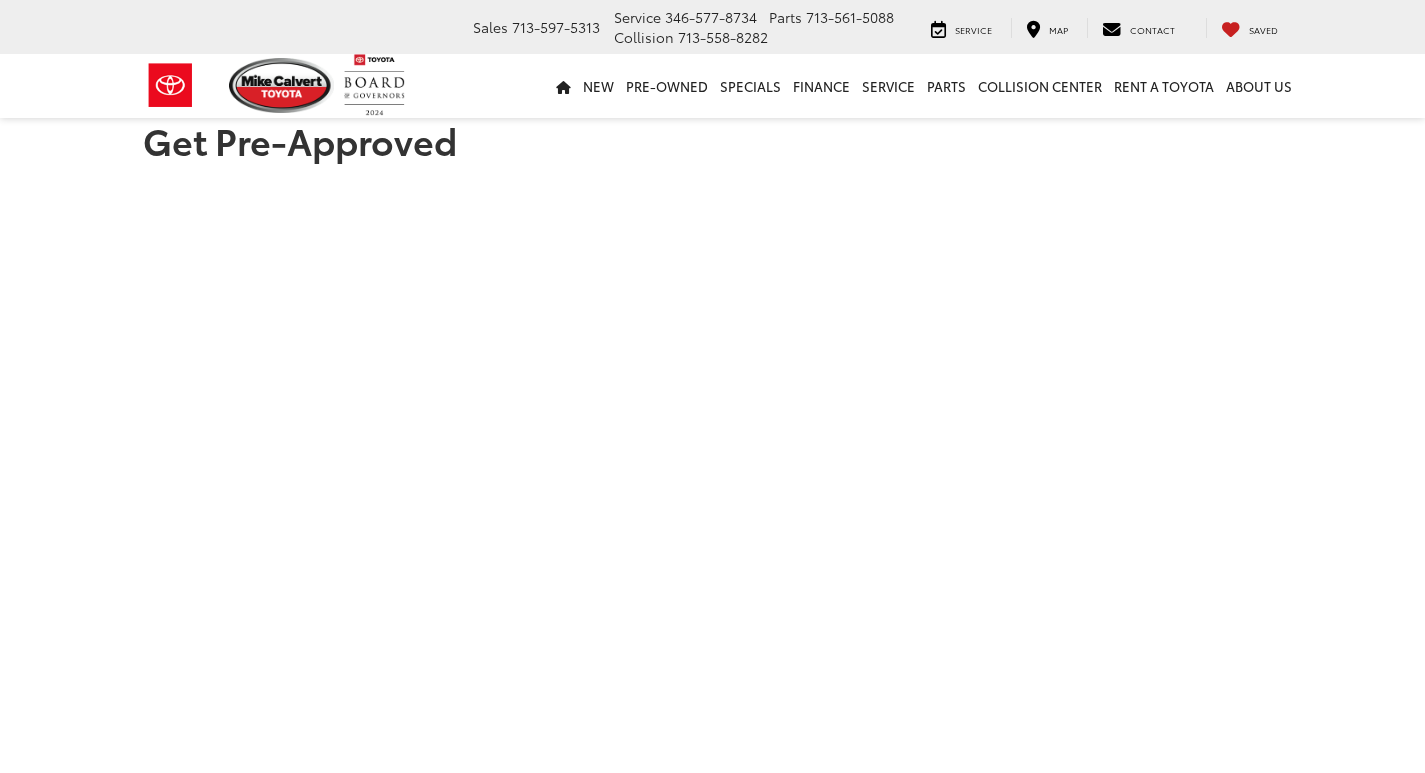 scroll, scrollTop: 0, scrollLeft: 0, axis: both 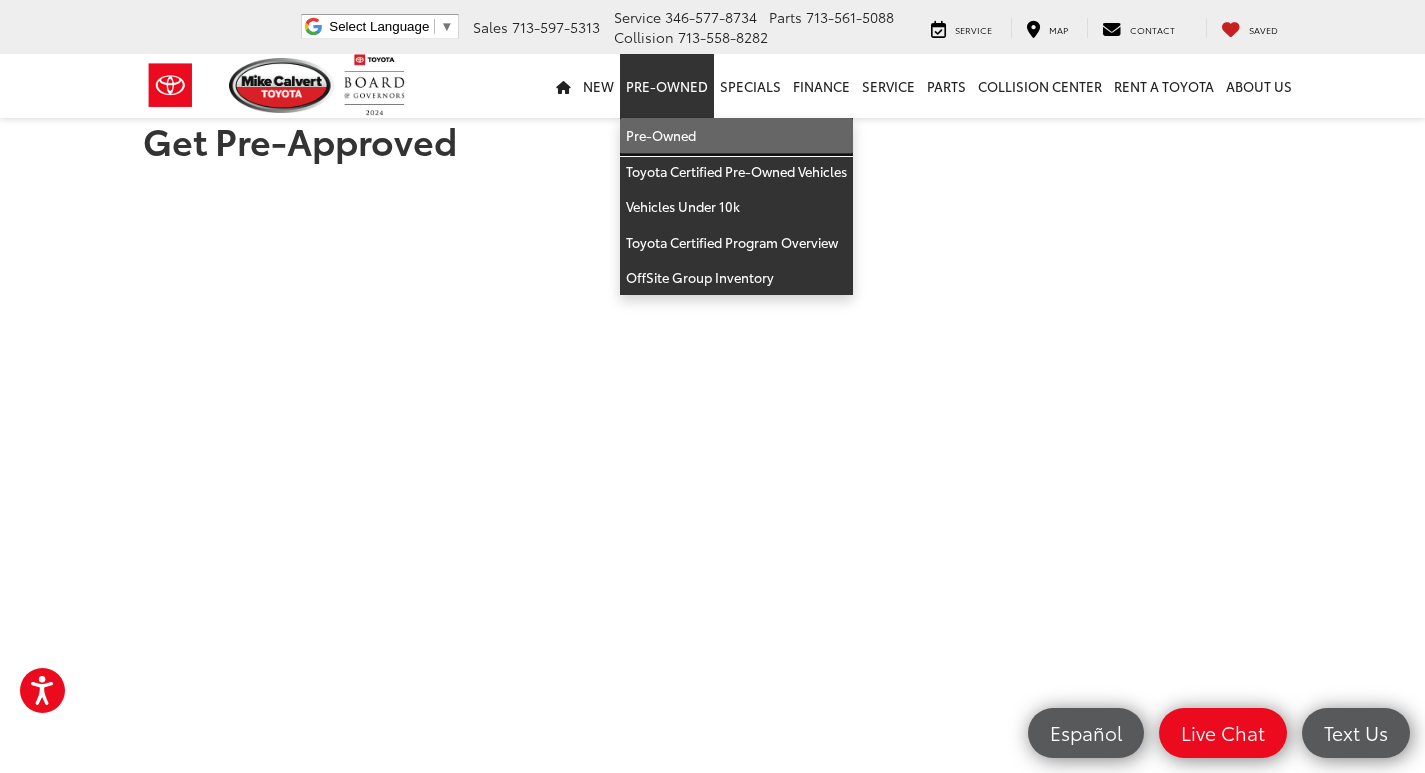 click on "Pre-Owned" at bounding box center (736, 136) 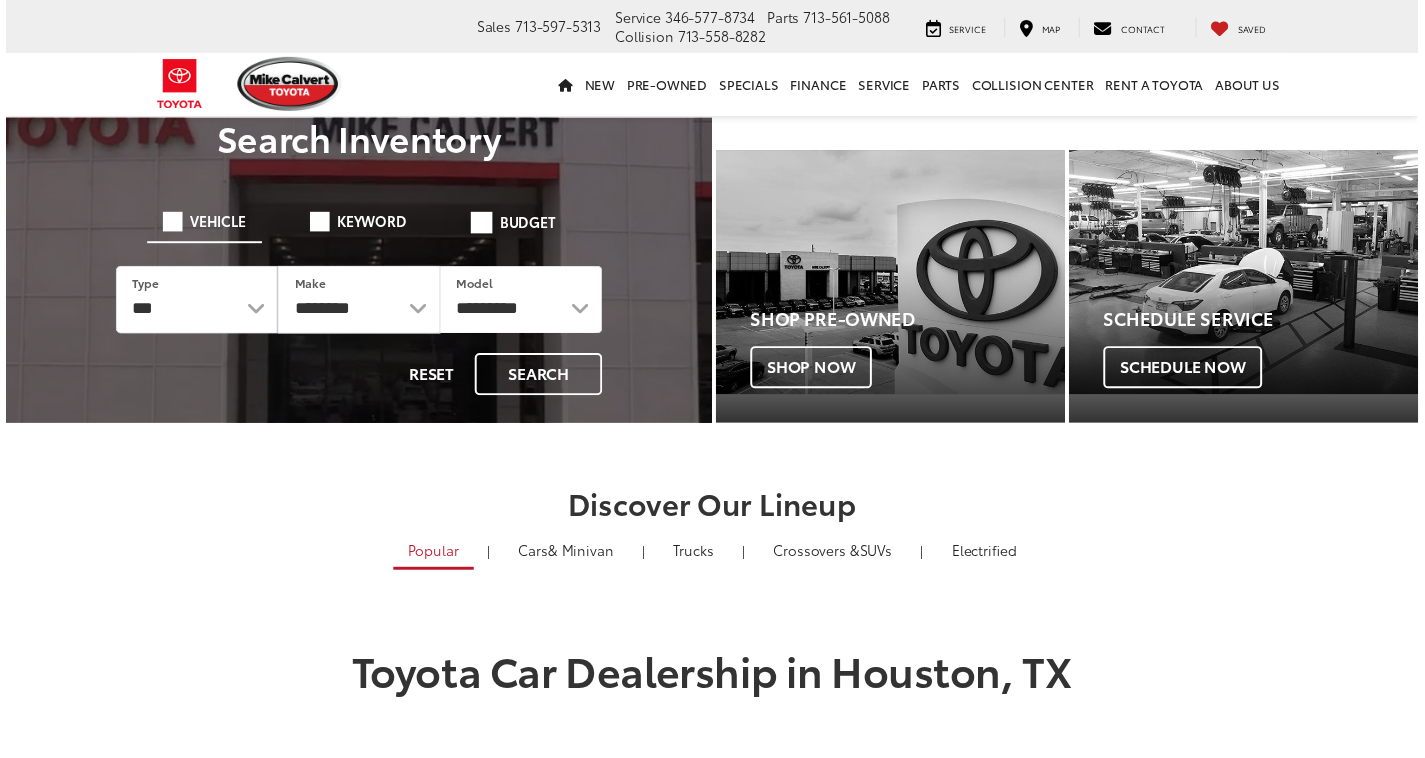 scroll, scrollTop: 0, scrollLeft: 0, axis: both 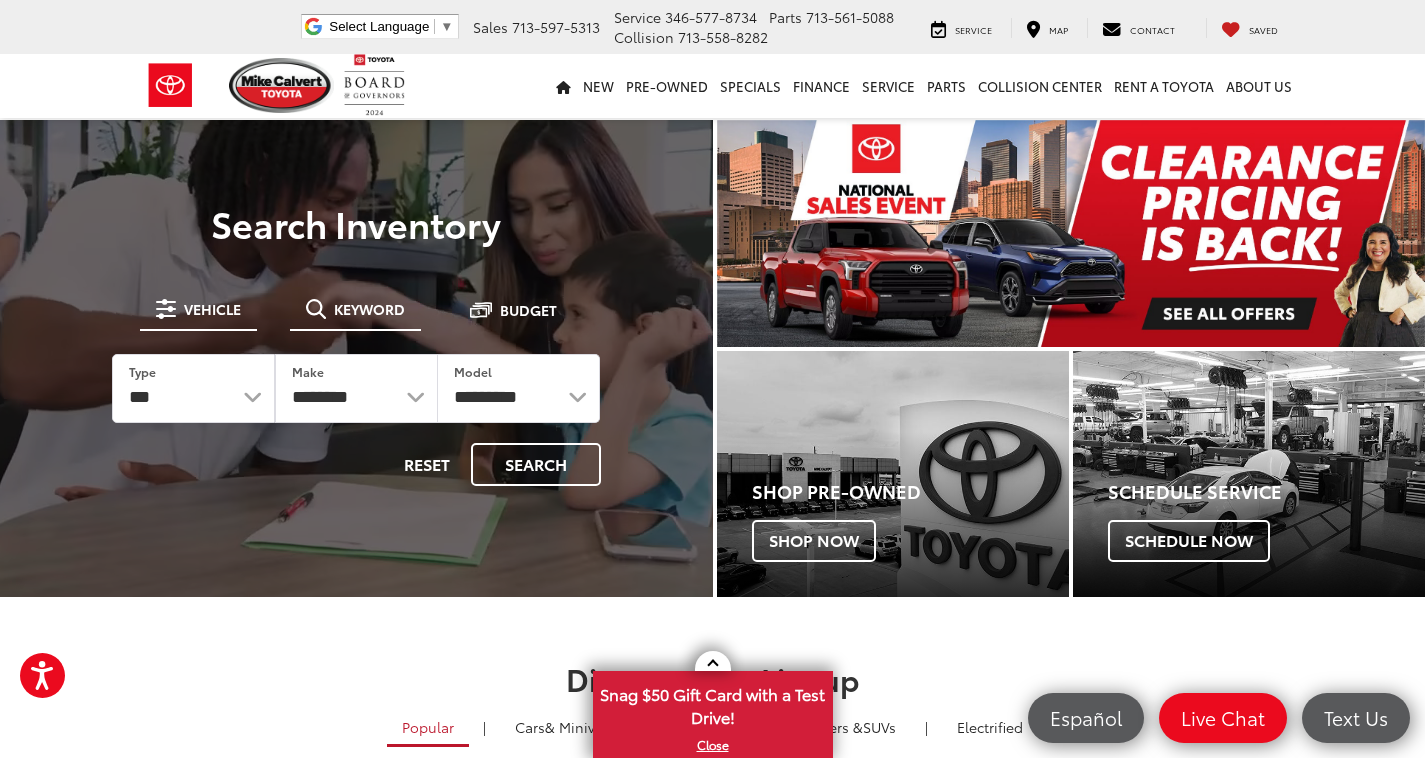 click on "Keyword" at bounding box center (355, 309) 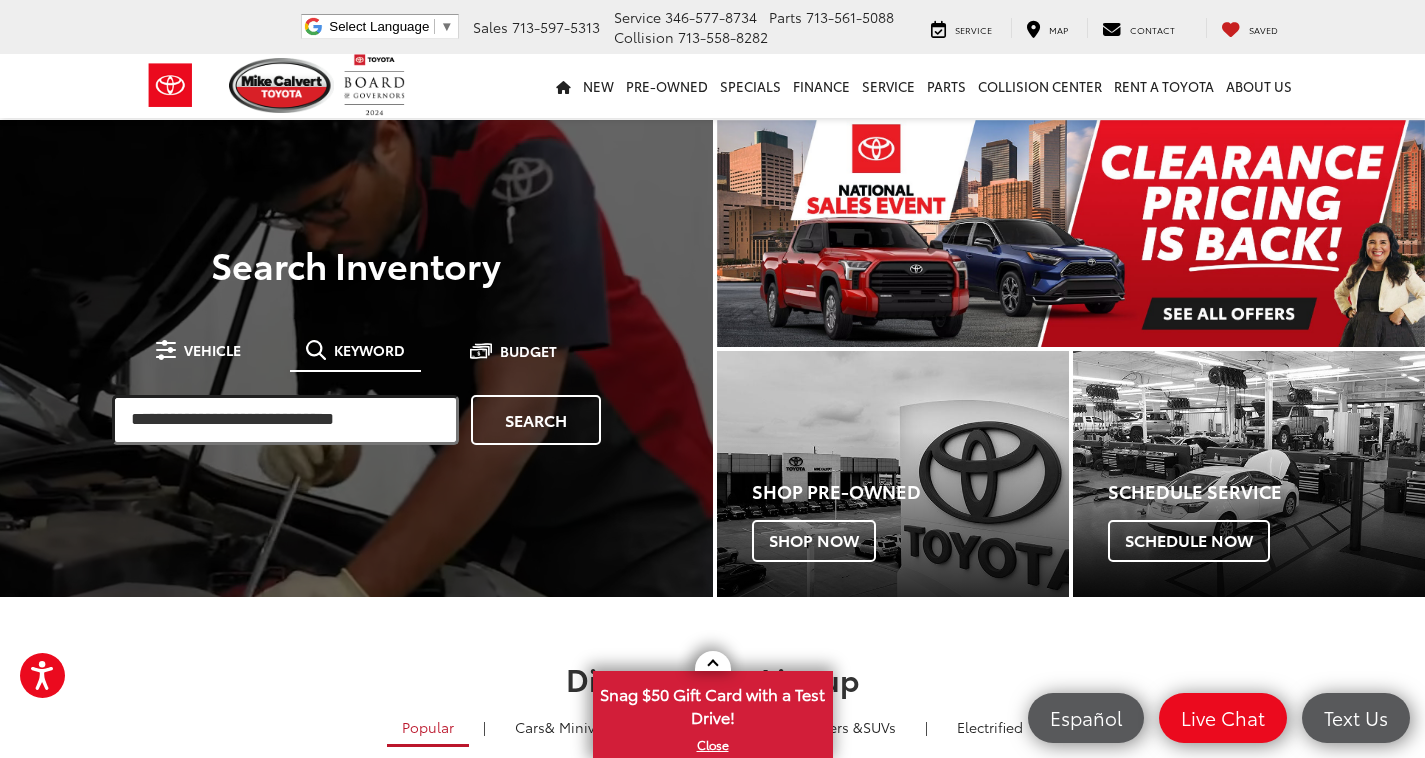 click at bounding box center (285, 420) 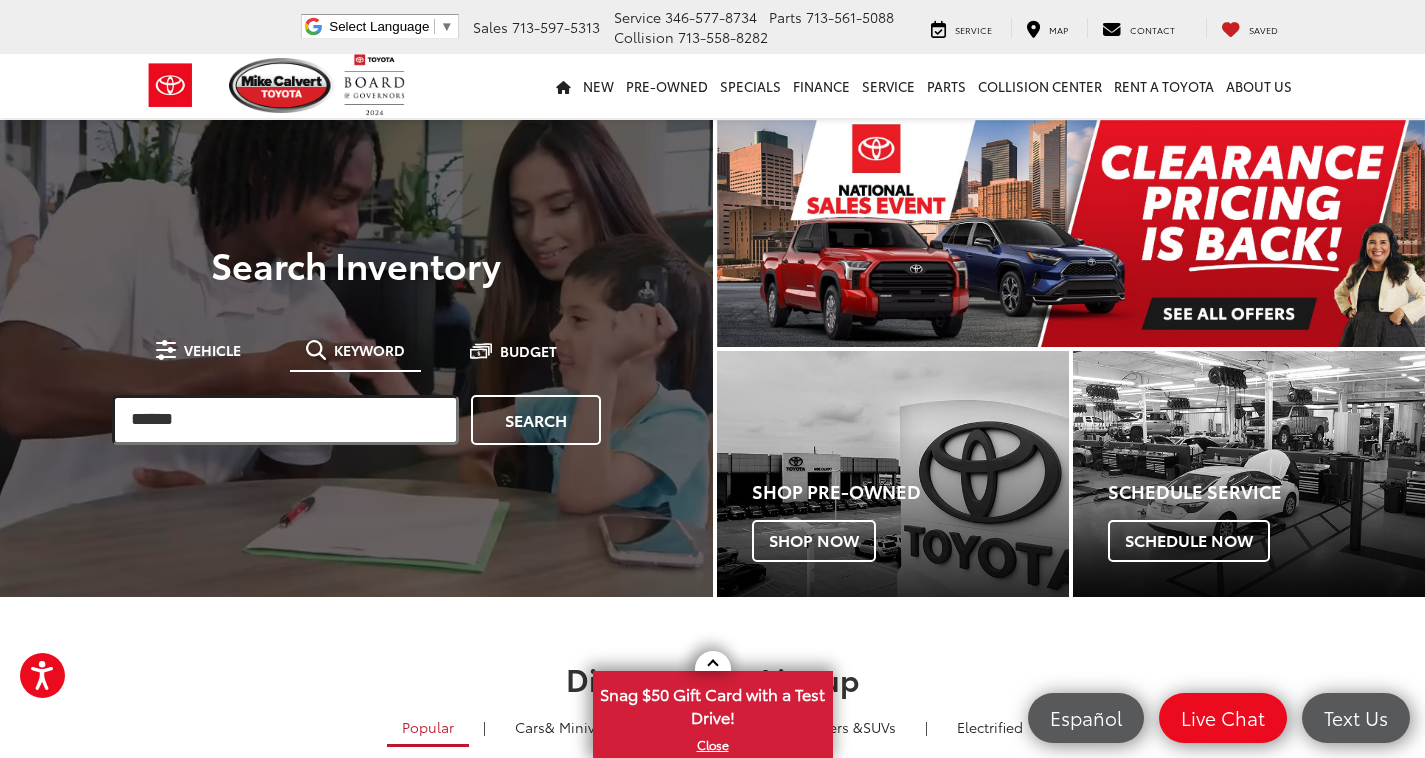 type on "******" 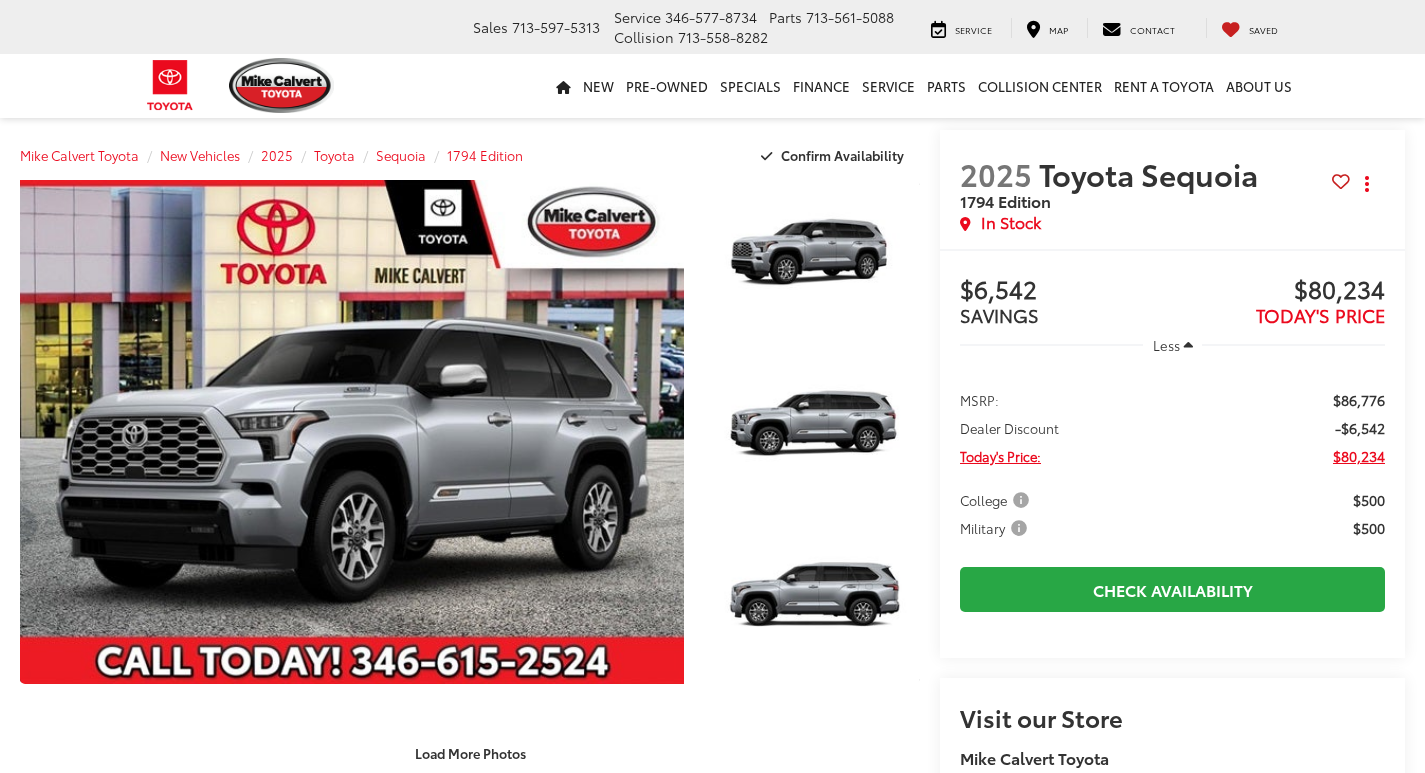 scroll, scrollTop: 0, scrollLeft: 0, axis: both 